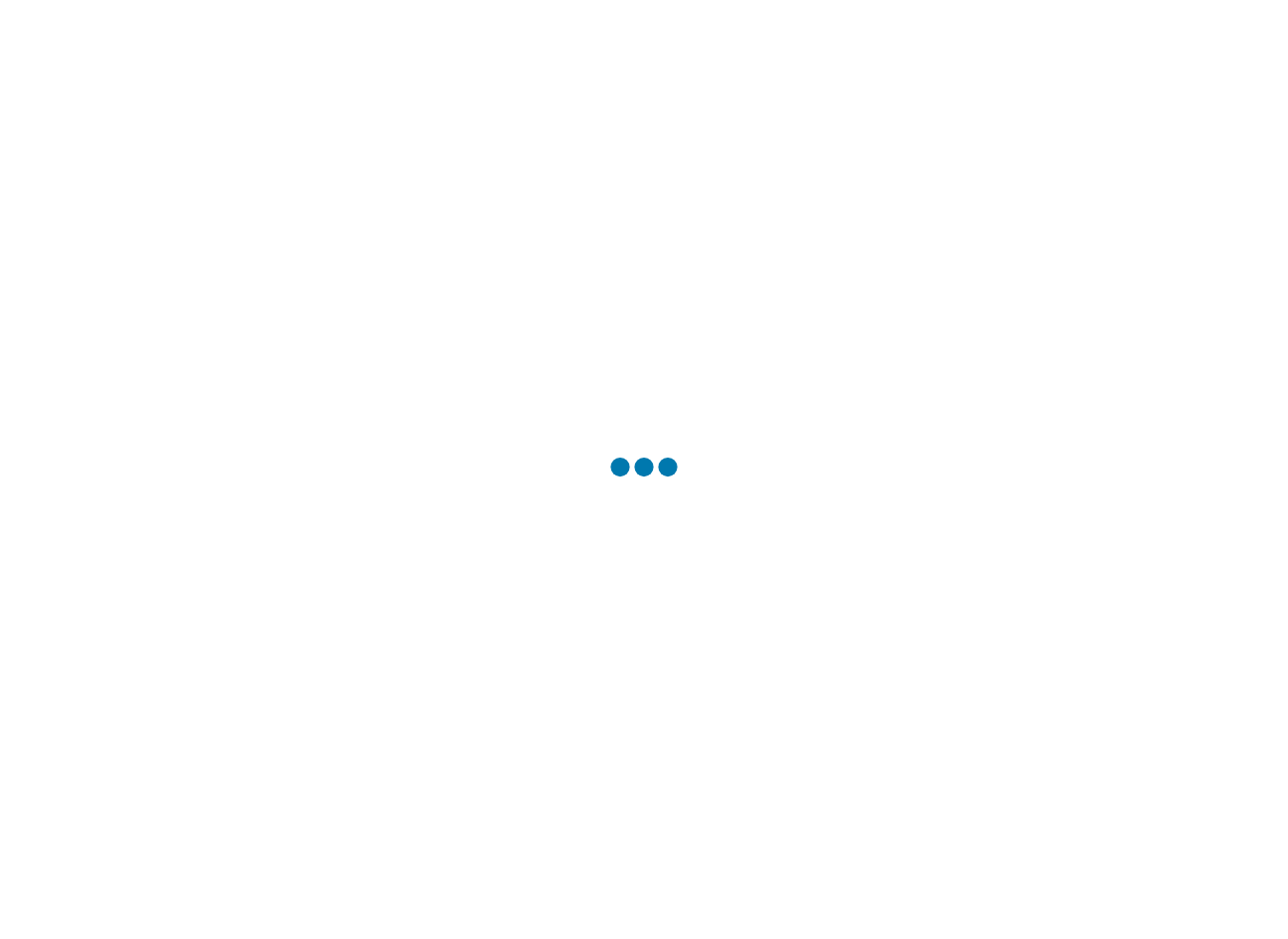 scroll, scrollTop: 0, scrollLeft: 0, axis: both 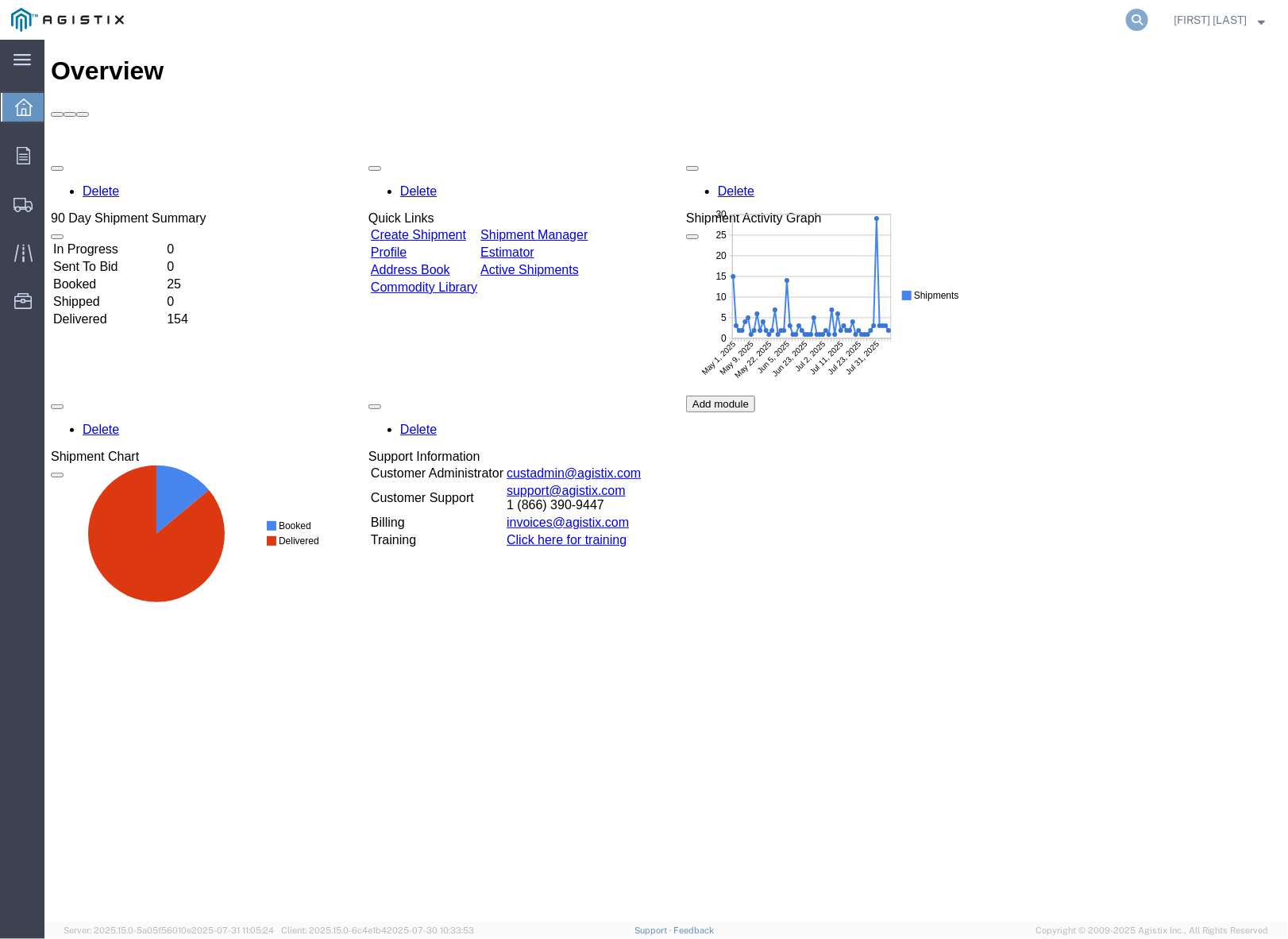 click 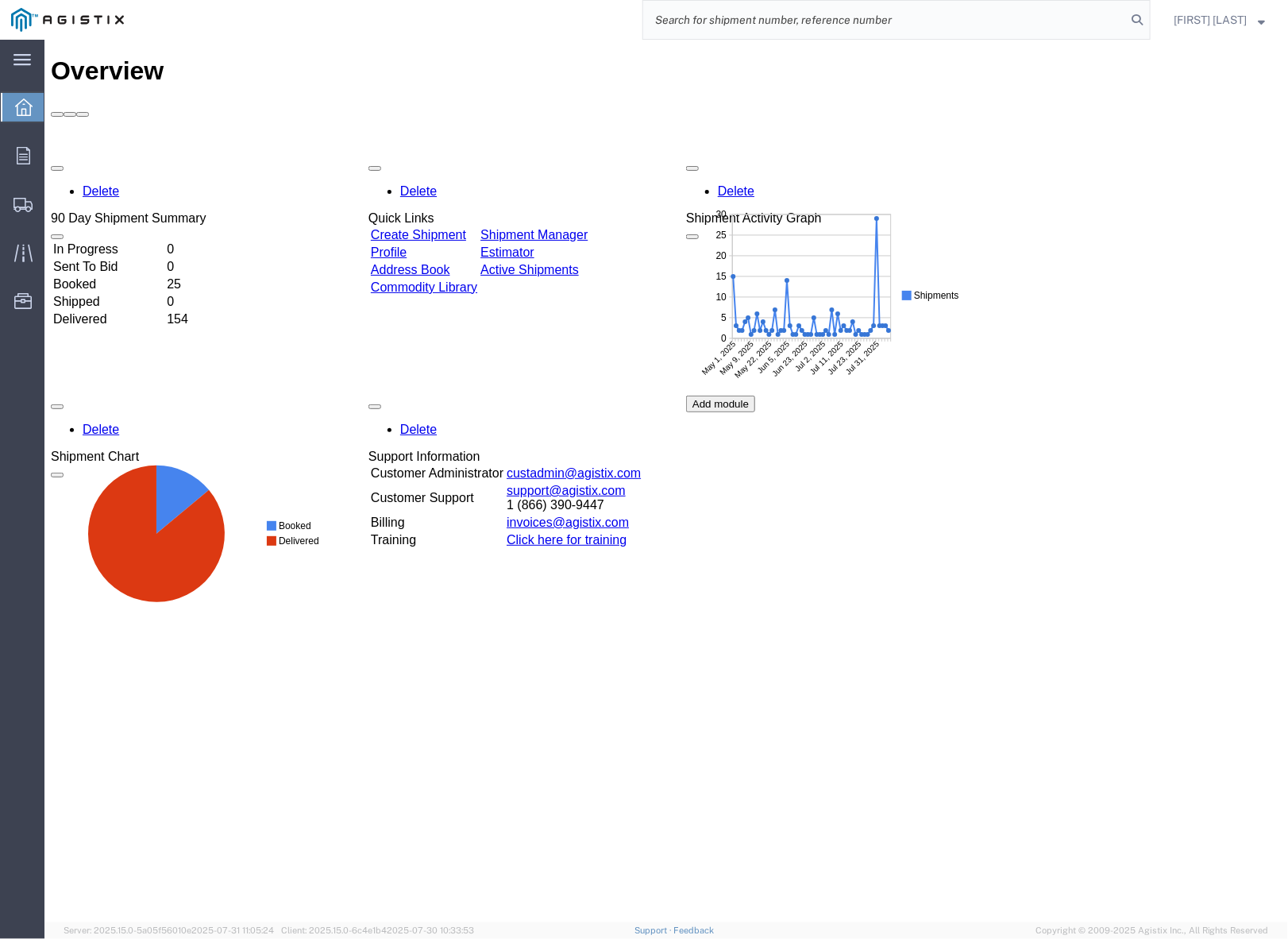 click 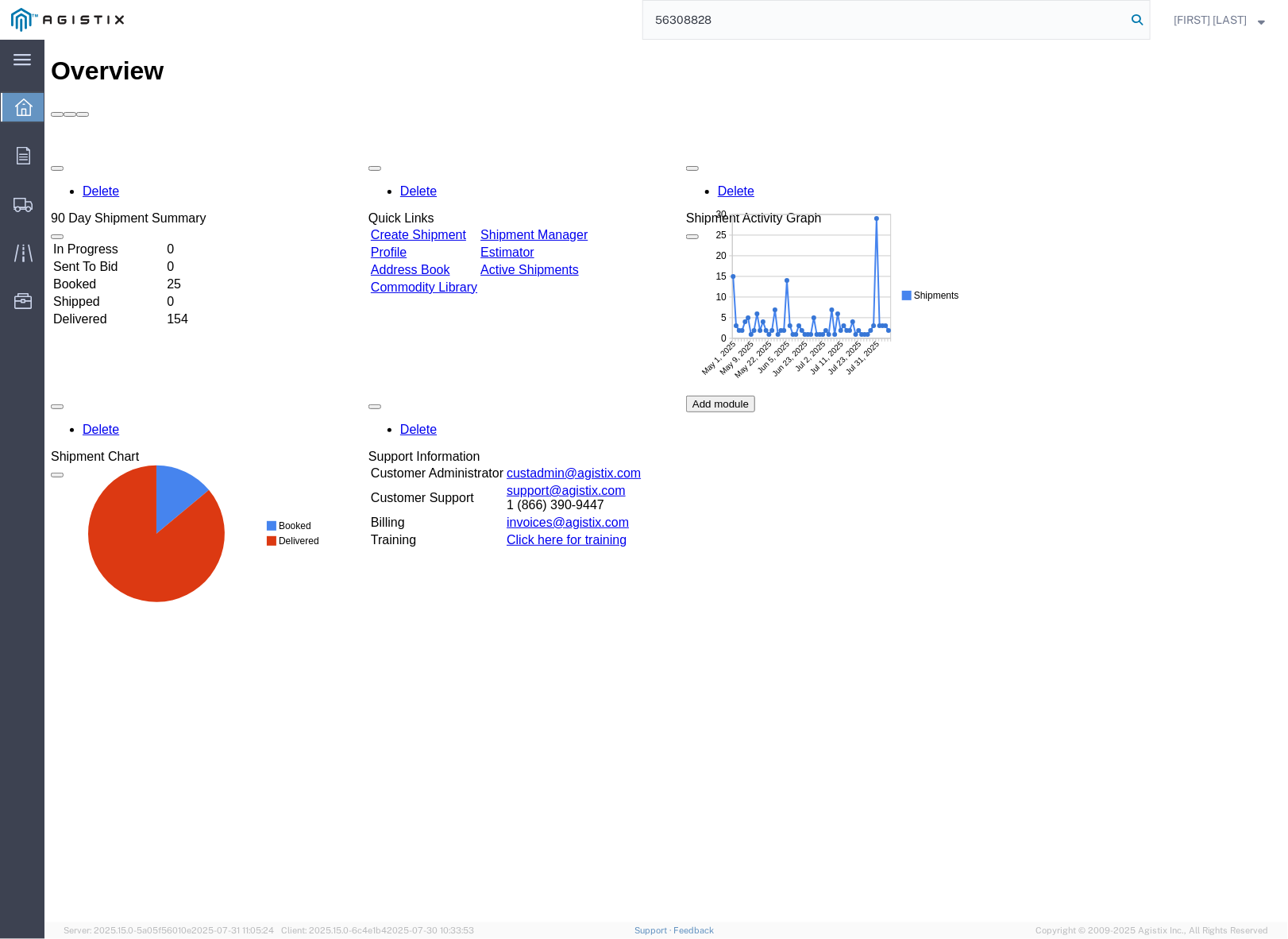 type on "56308828" 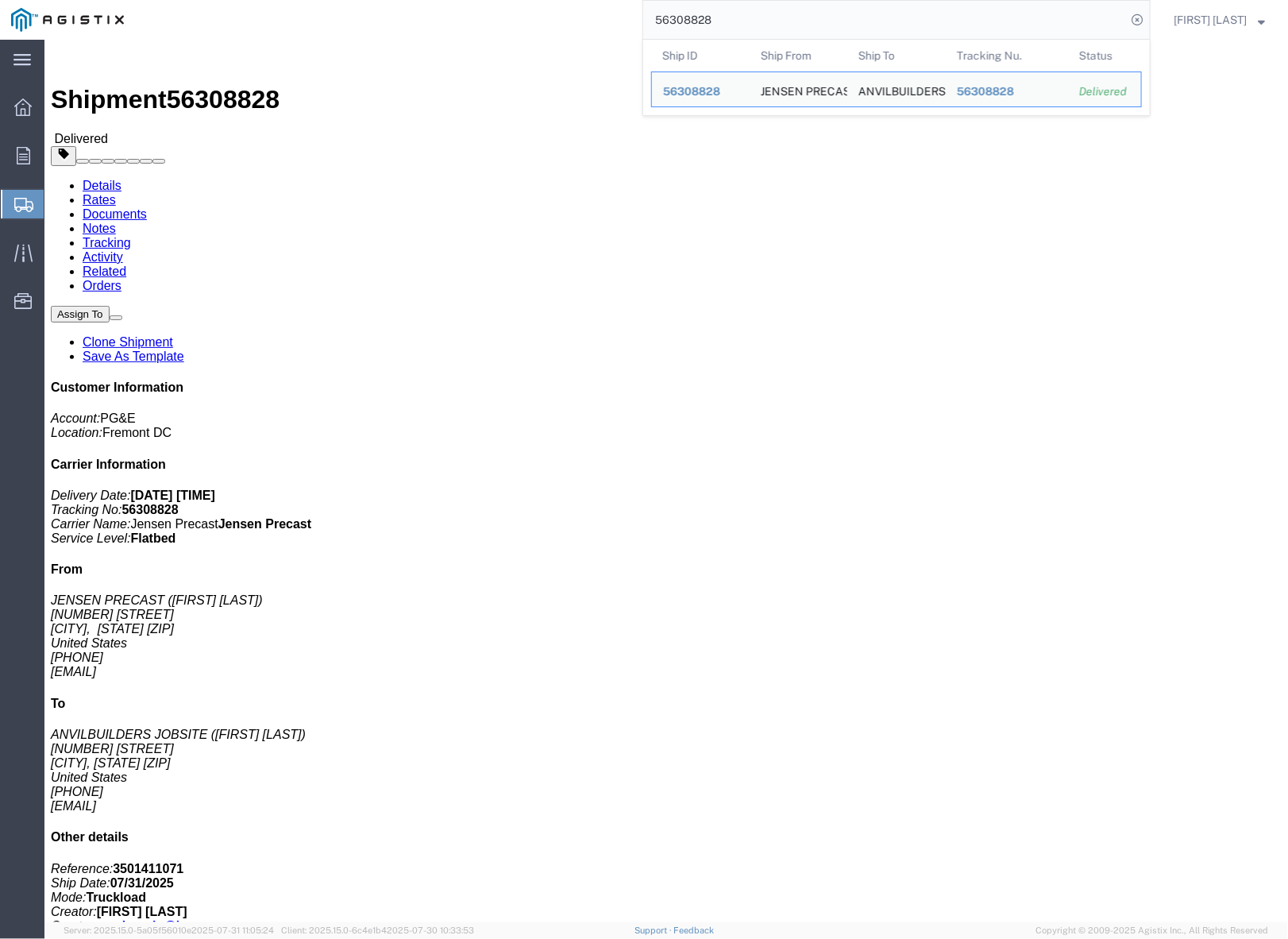 click on "Clone Shipment" 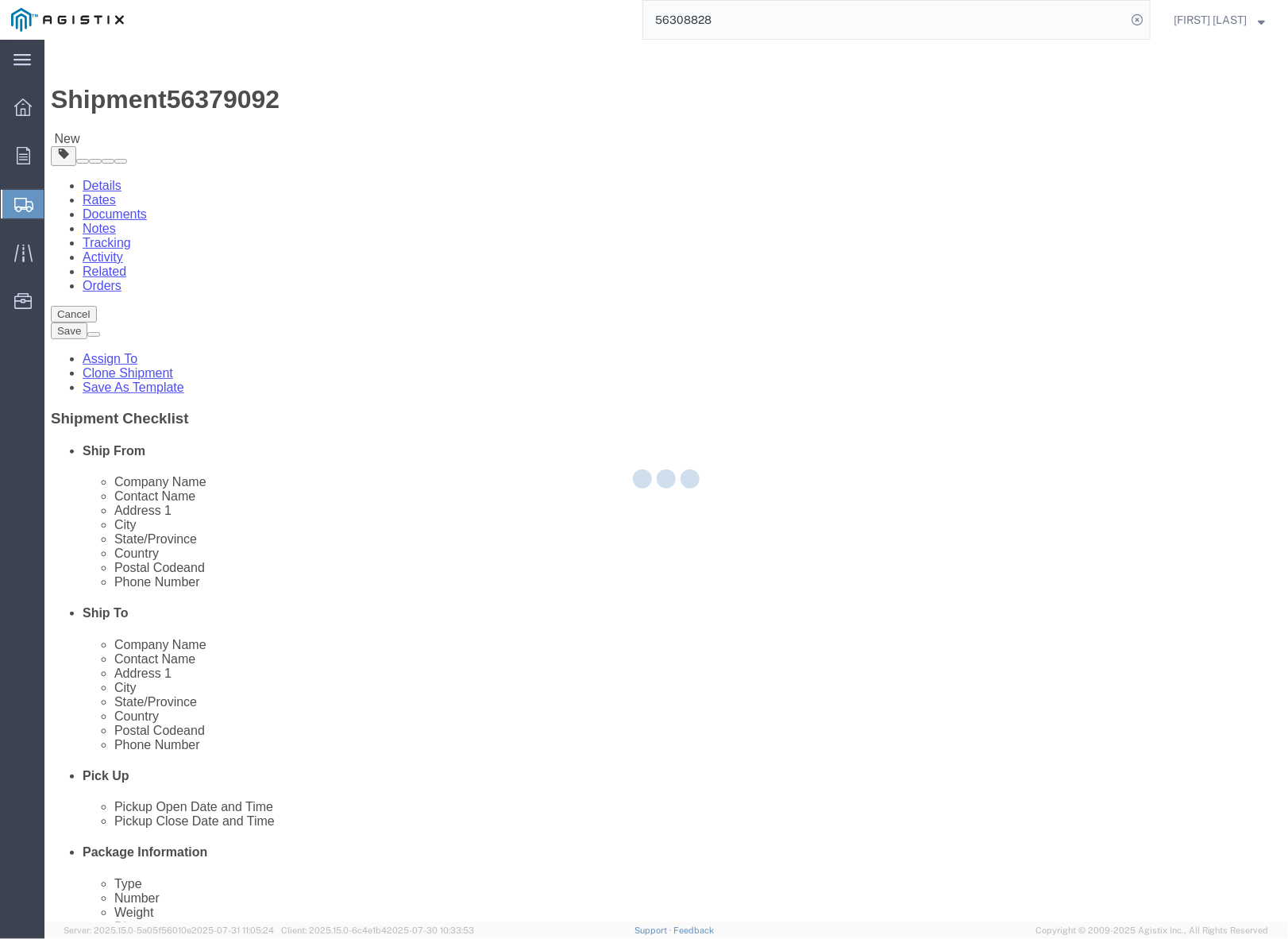select 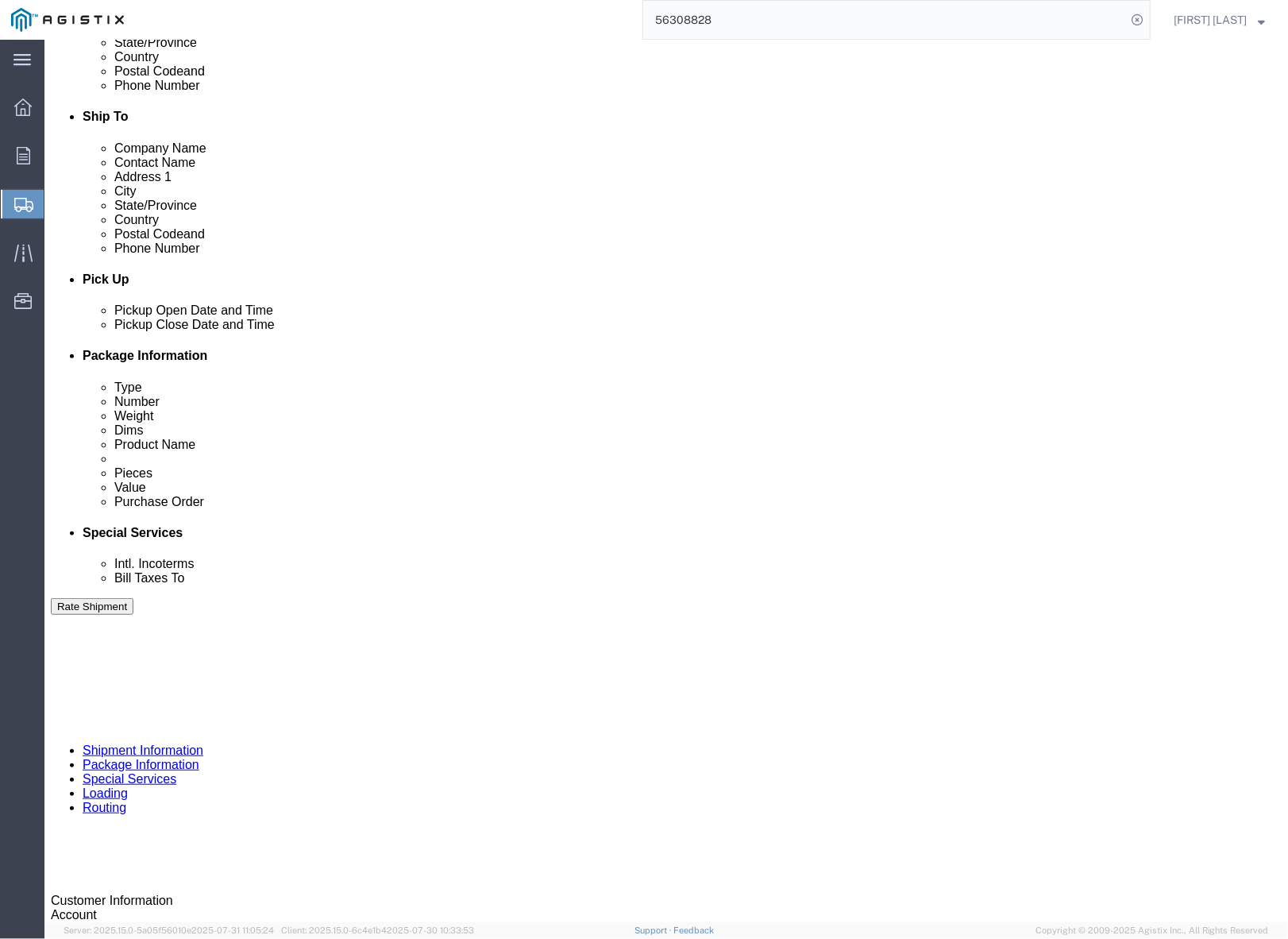 scroll, scrollTop: 695, scrollLeft: 0, axis: vertical 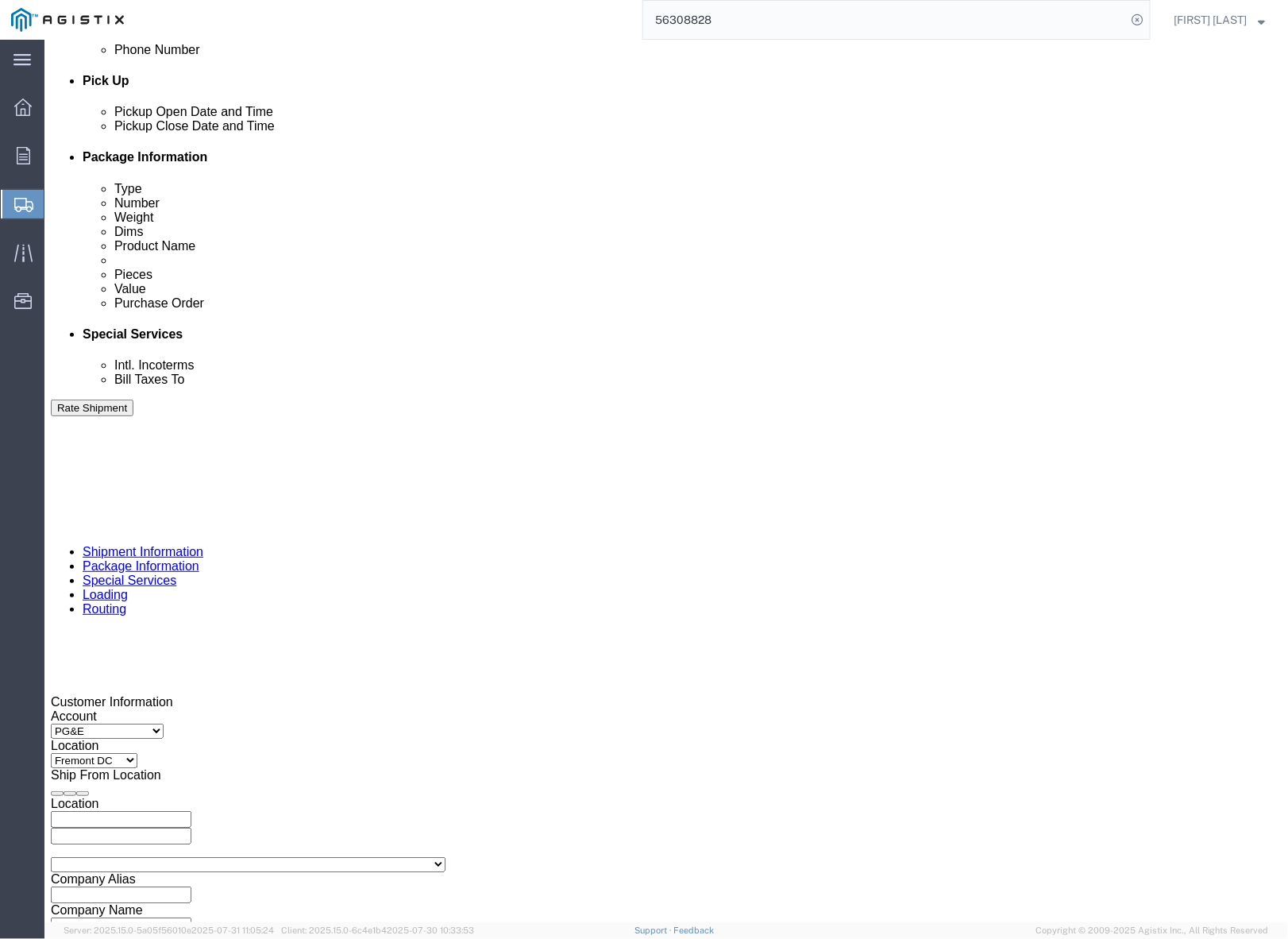 click on "[DATE] [TIME]" 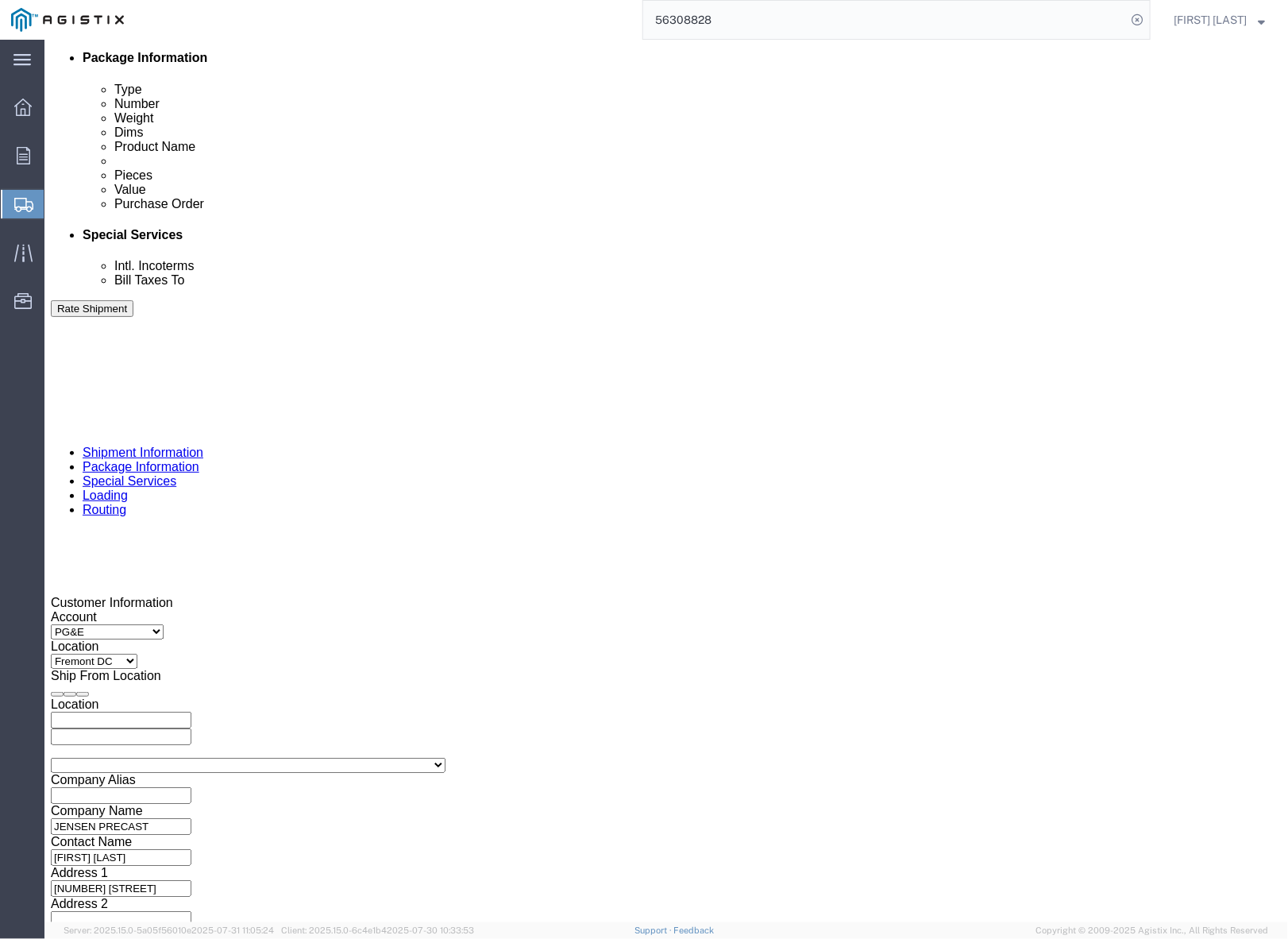 drag, startPoint x: 528, startPoint y: 585, endPoint x: 448, endPoint y: 588, distance: 80.05623 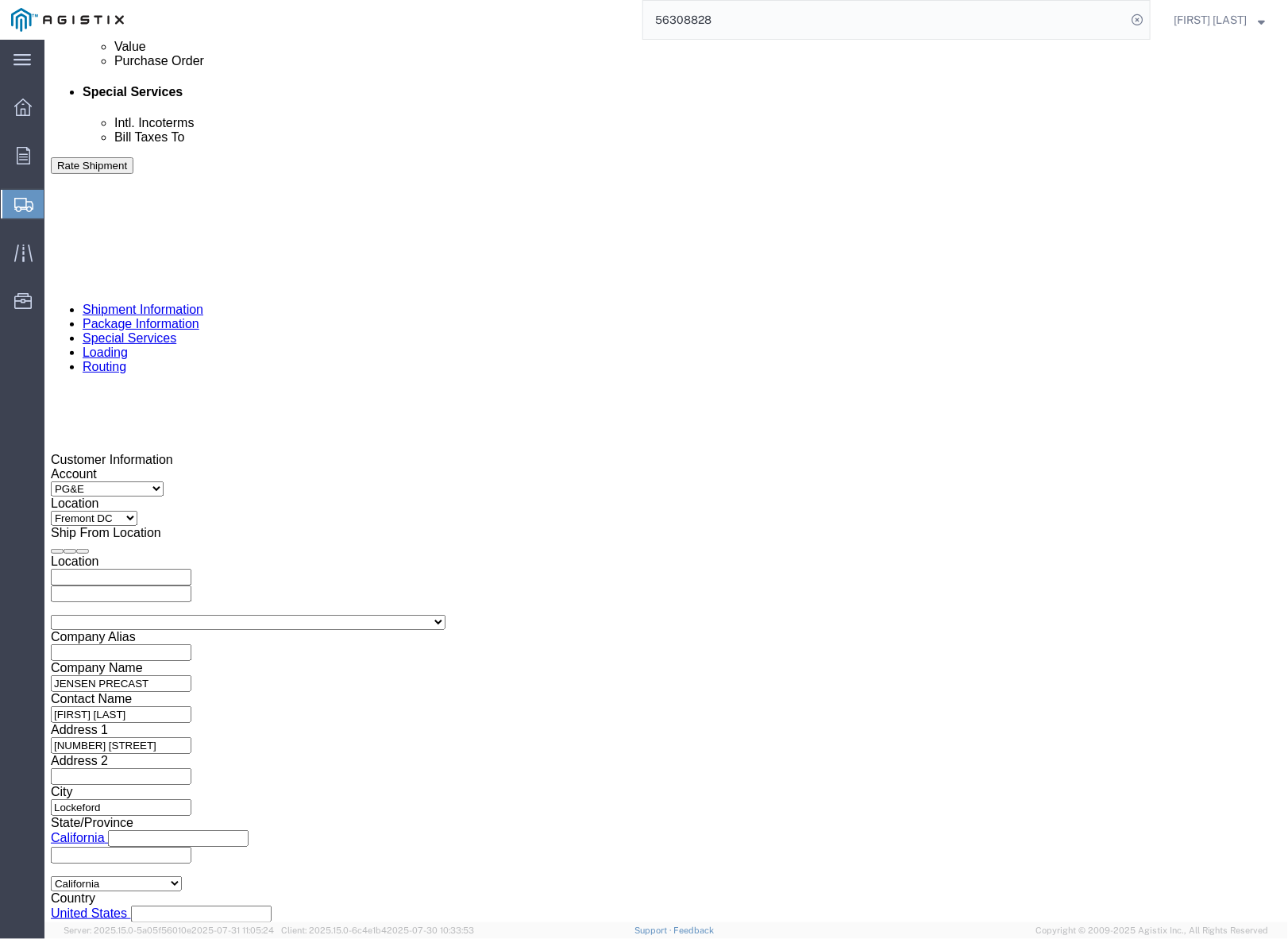 type on "399599" 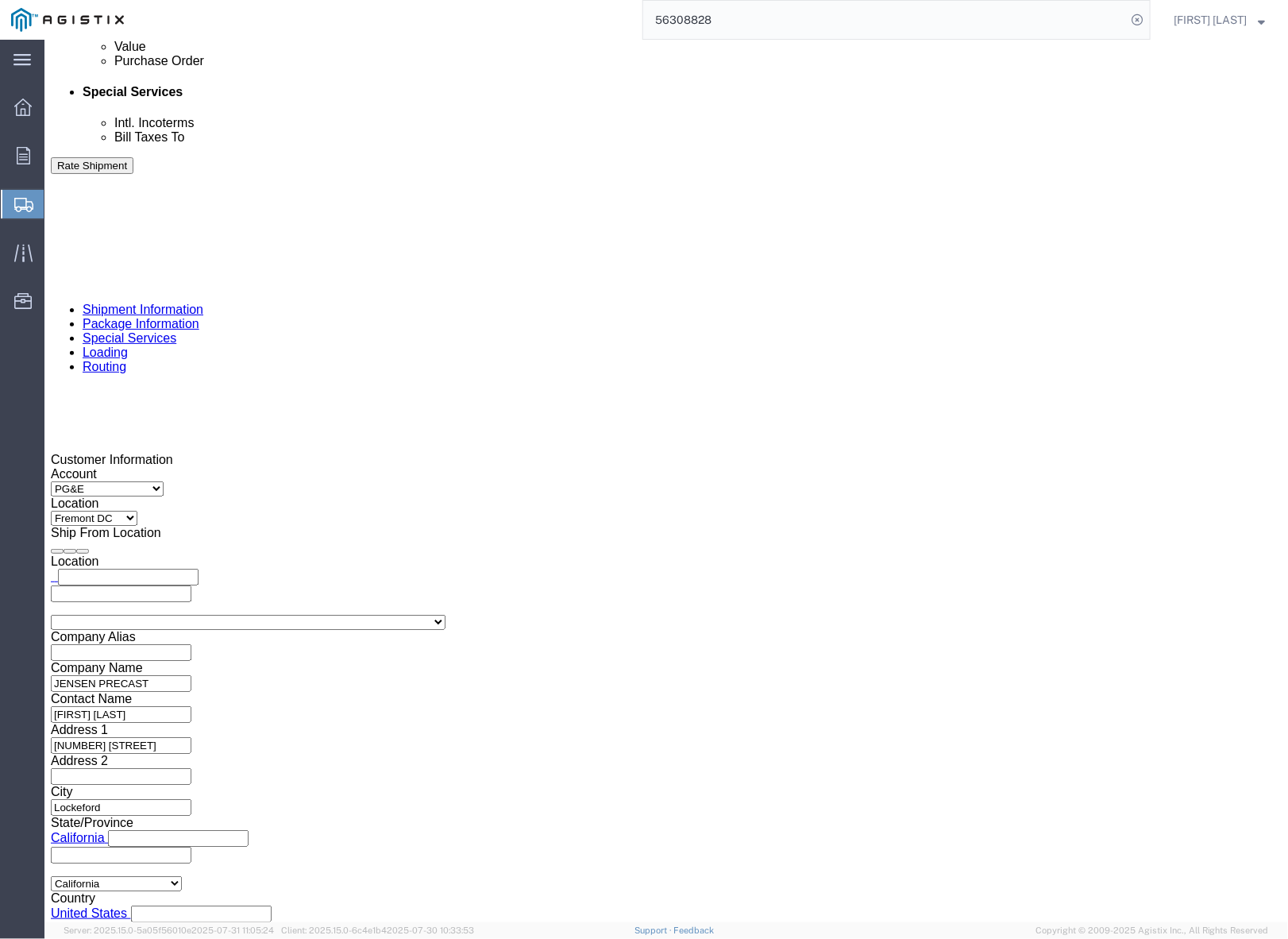 scroll, scrollTop: 0, scrollLeft: 0, axis: both 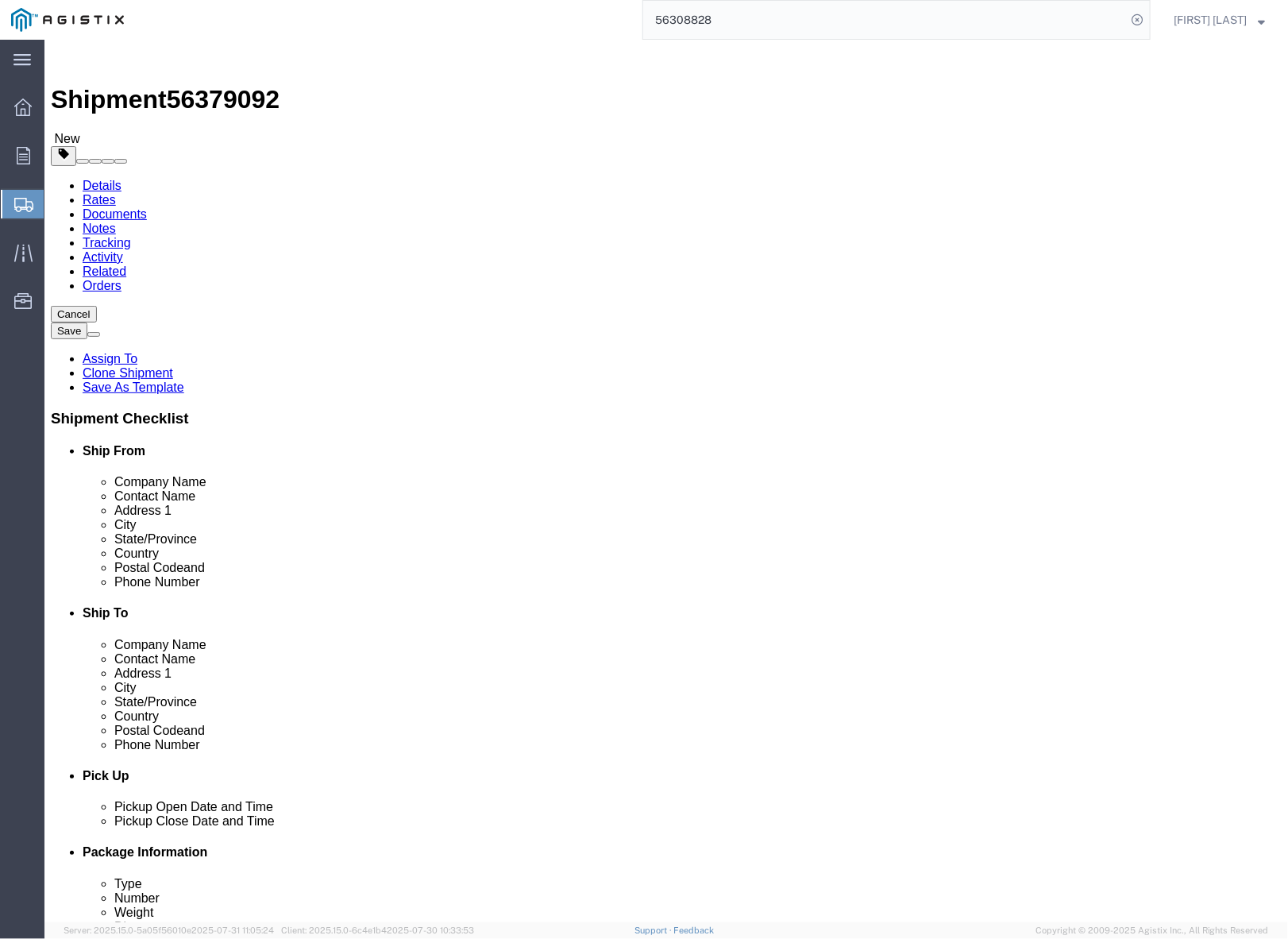 drag, startPoint x: 202, startPoint y: 384, endPoint x: 172, endPoint y: 383, distance: 30.016662 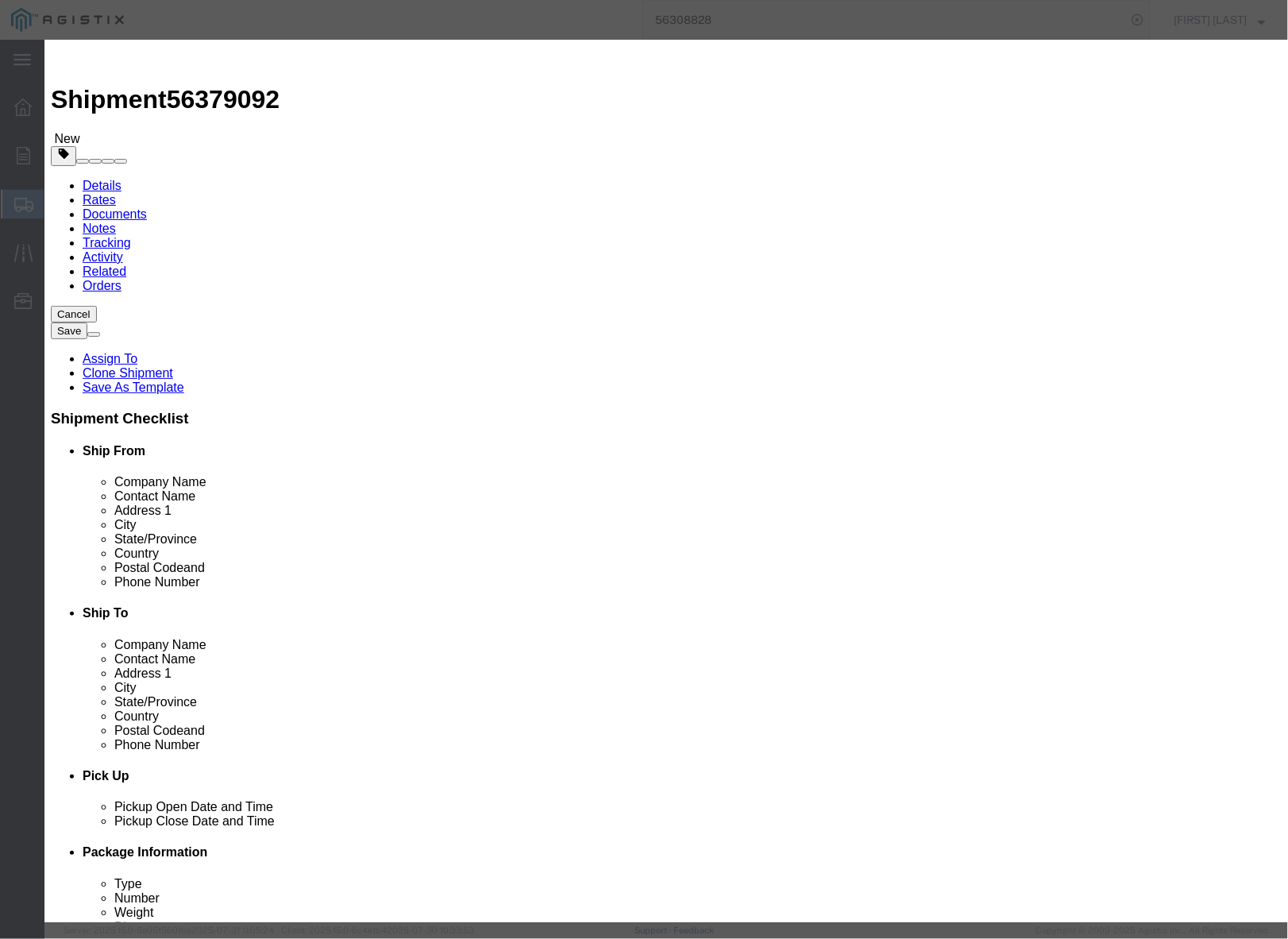 click on "# 6 SPLICE FVT ASSEMBLY" 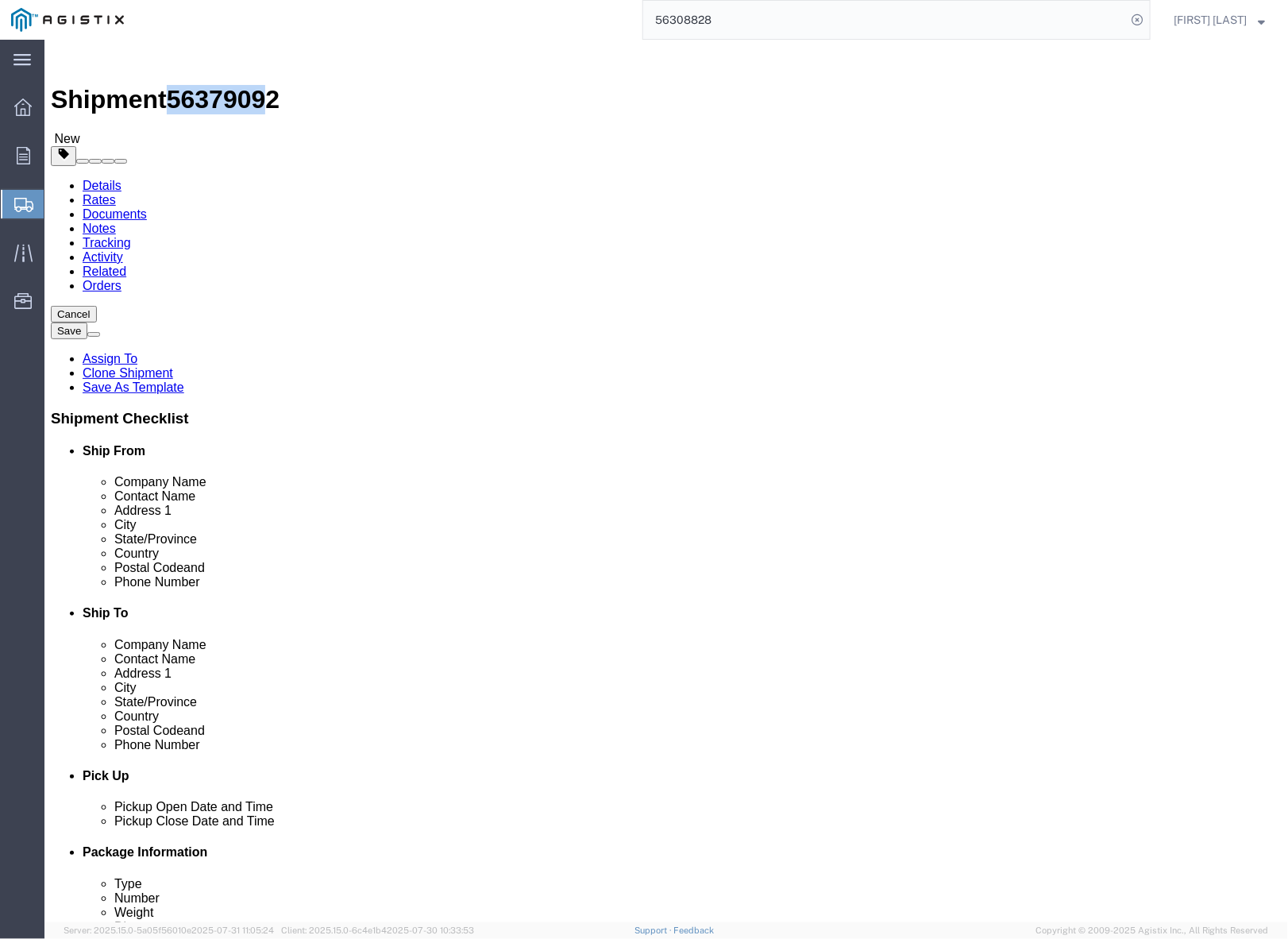 drag, startPoint x: 133, startPoint y: 22, endPoint x: 204, endPoint y: 16, distance: 71.25307 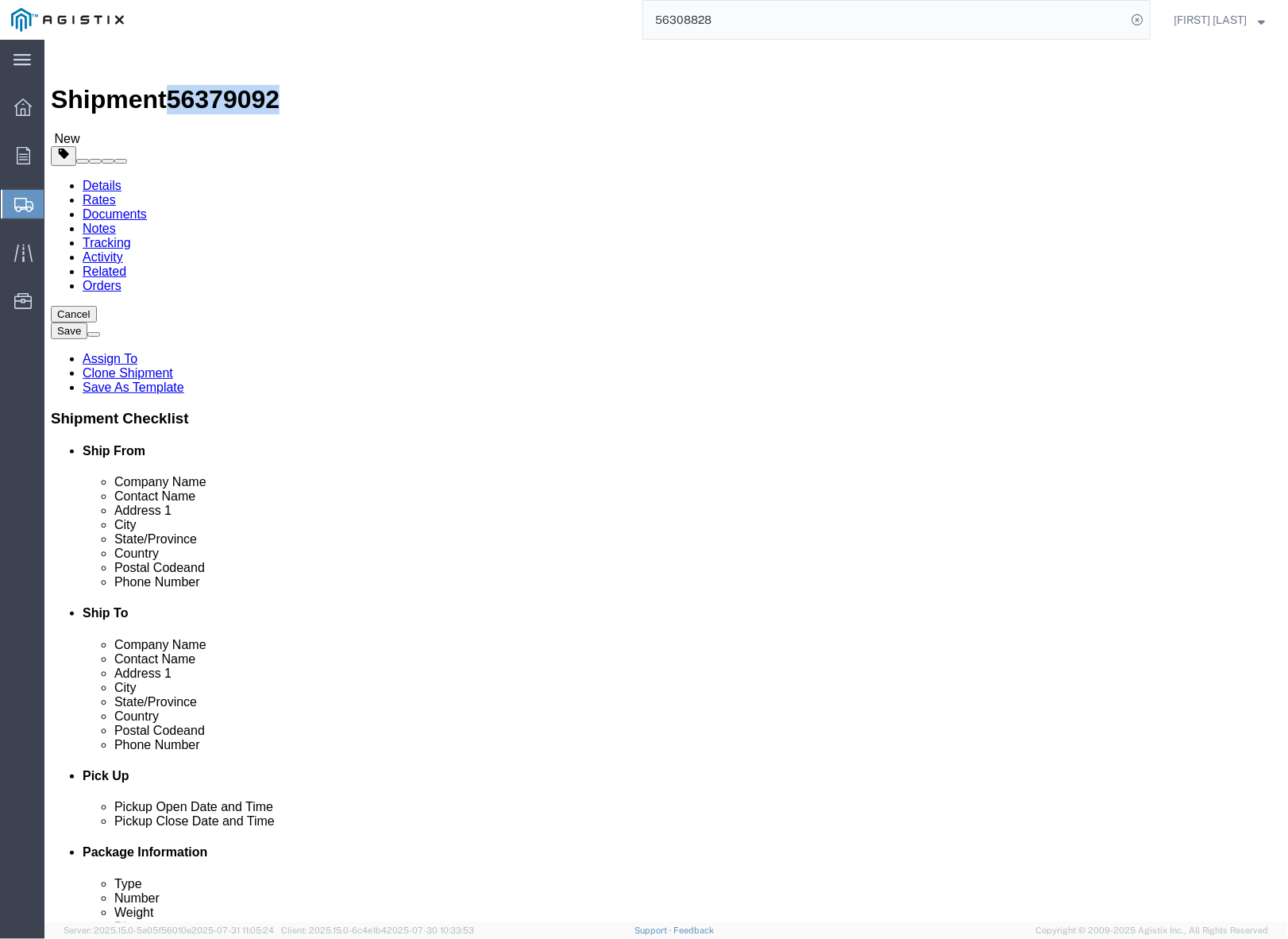 drag, startPoint x: 222, startPoint y: 22, endPoint x: 136, endPoint y: 24, distance: 86.02325 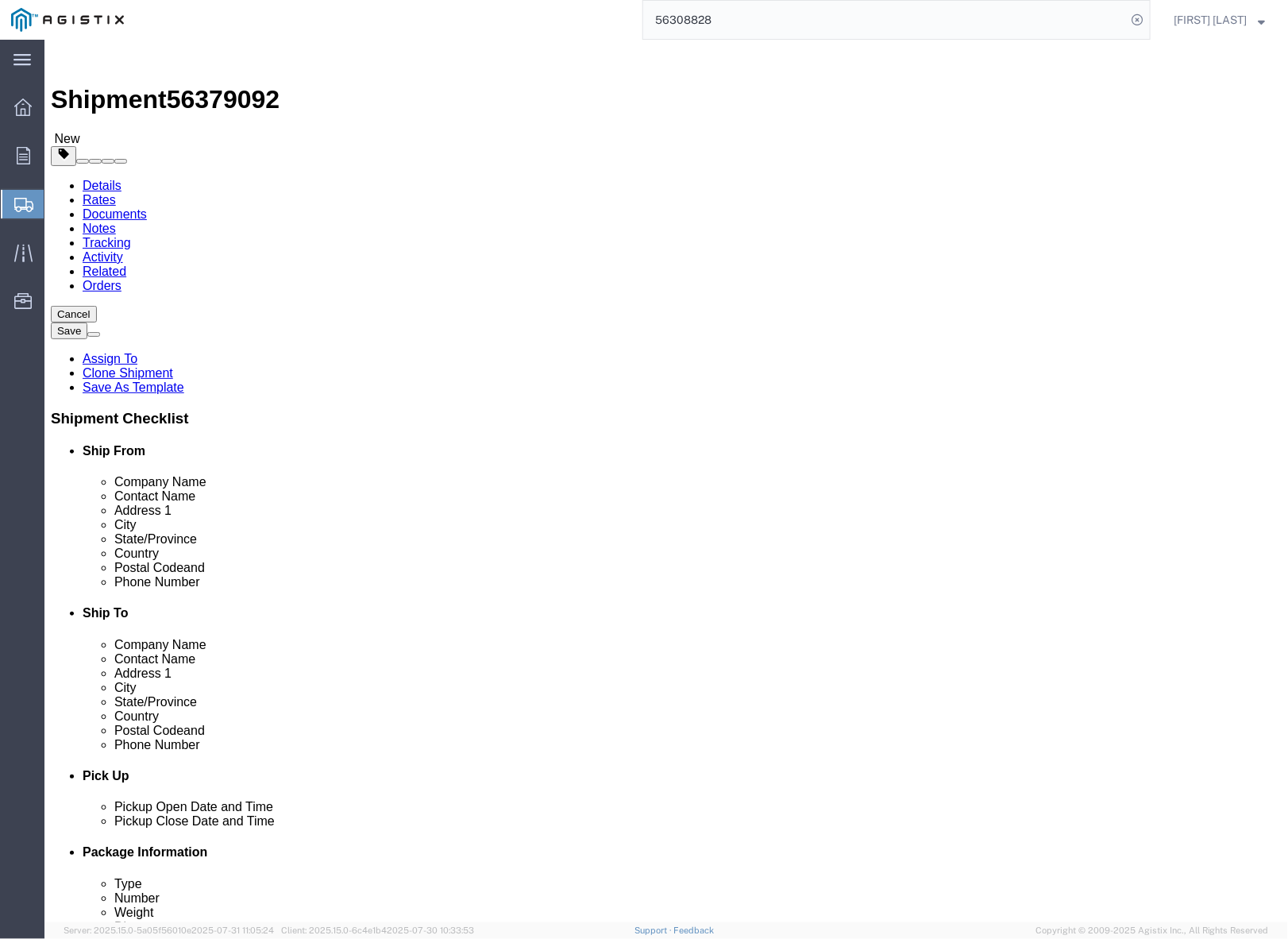 click on "Shipment  56379092   New" 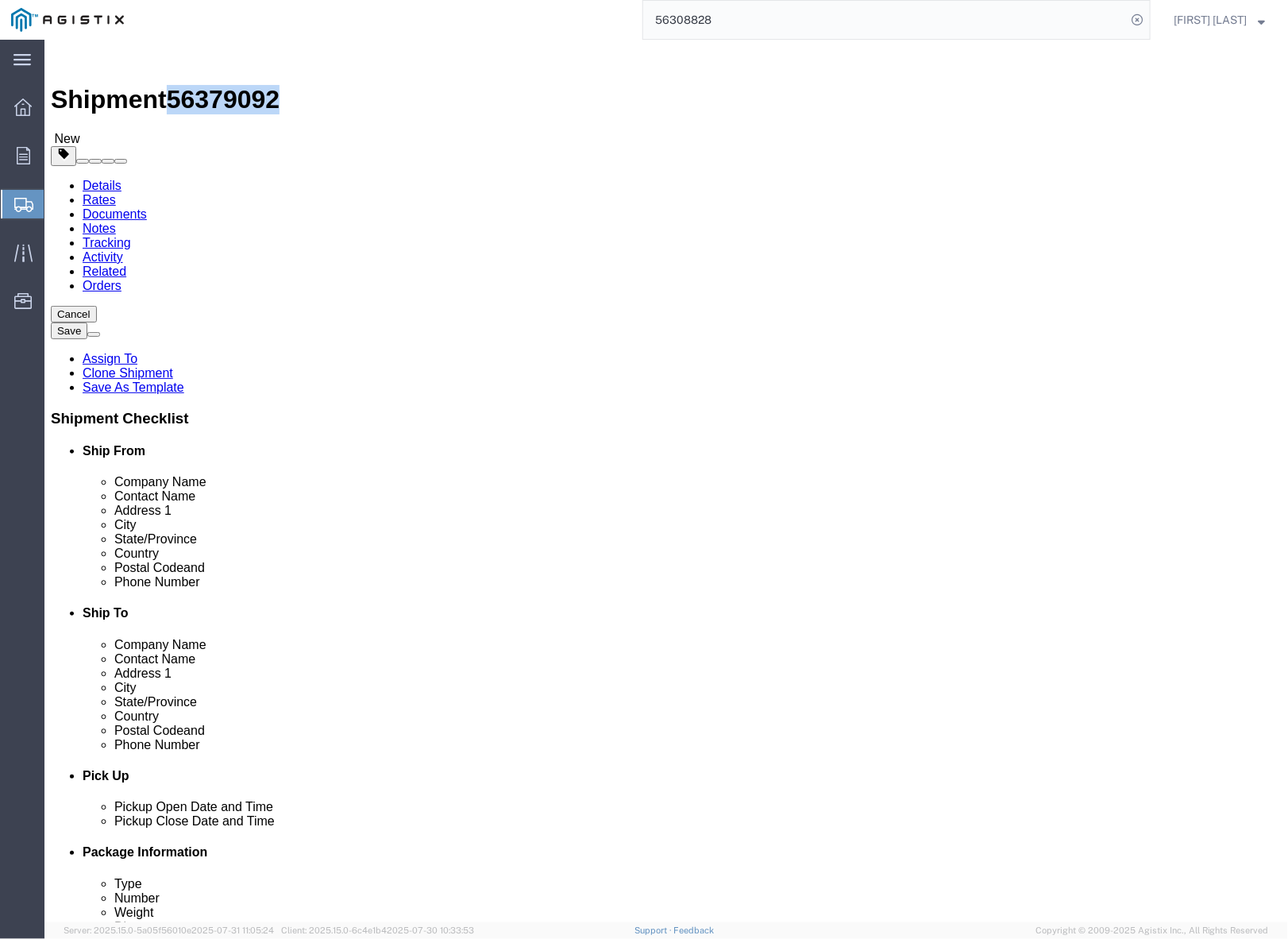 drag, startPoint x: 218, startPoint y: 17, endPoint x: 130, endPoint y: 18, distance: 88.00568 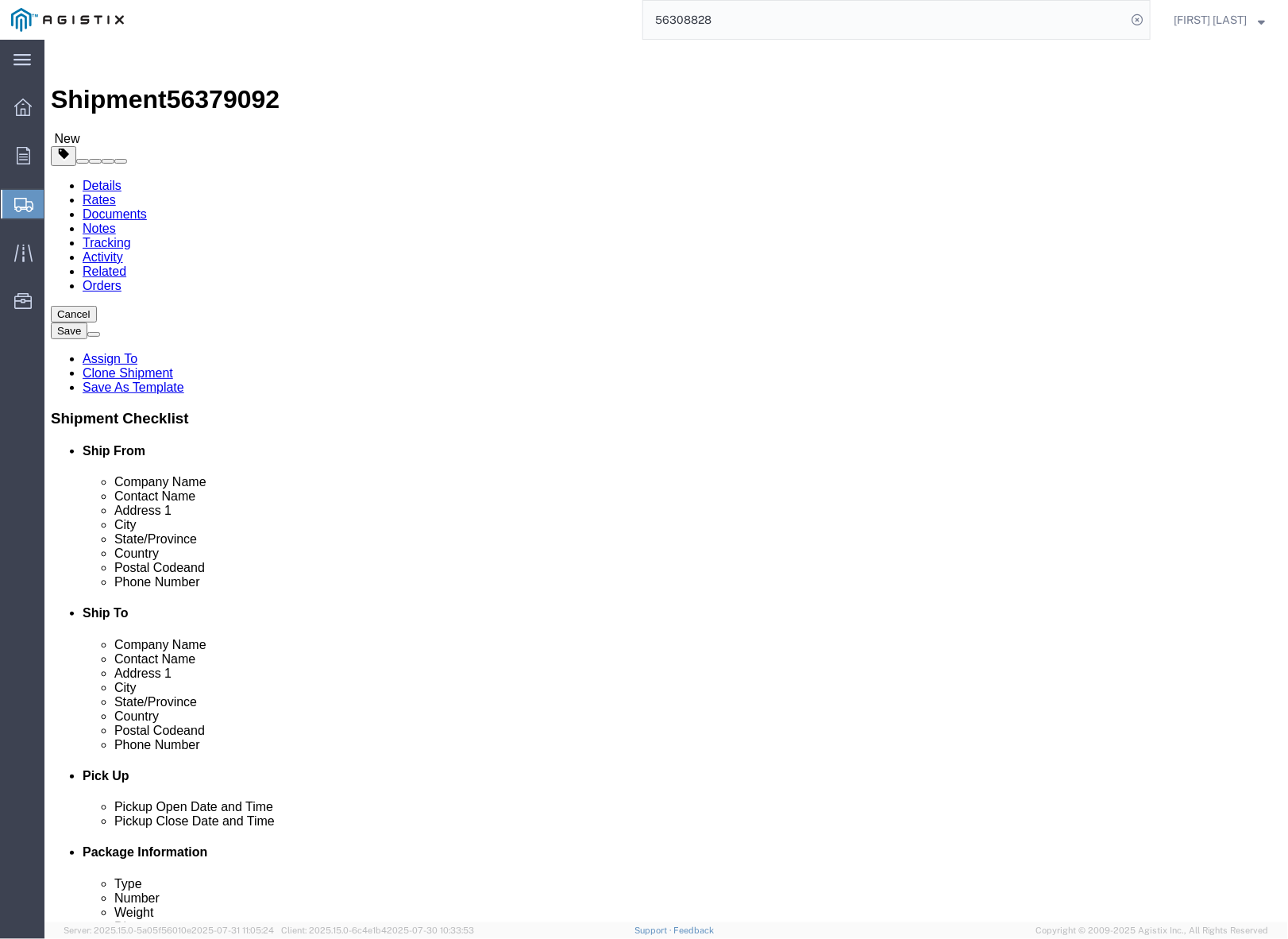 drag, startPoint x: 679, startPoint y: 550, endPoint x: 790, endPoint y: 286, distance: 286.3861 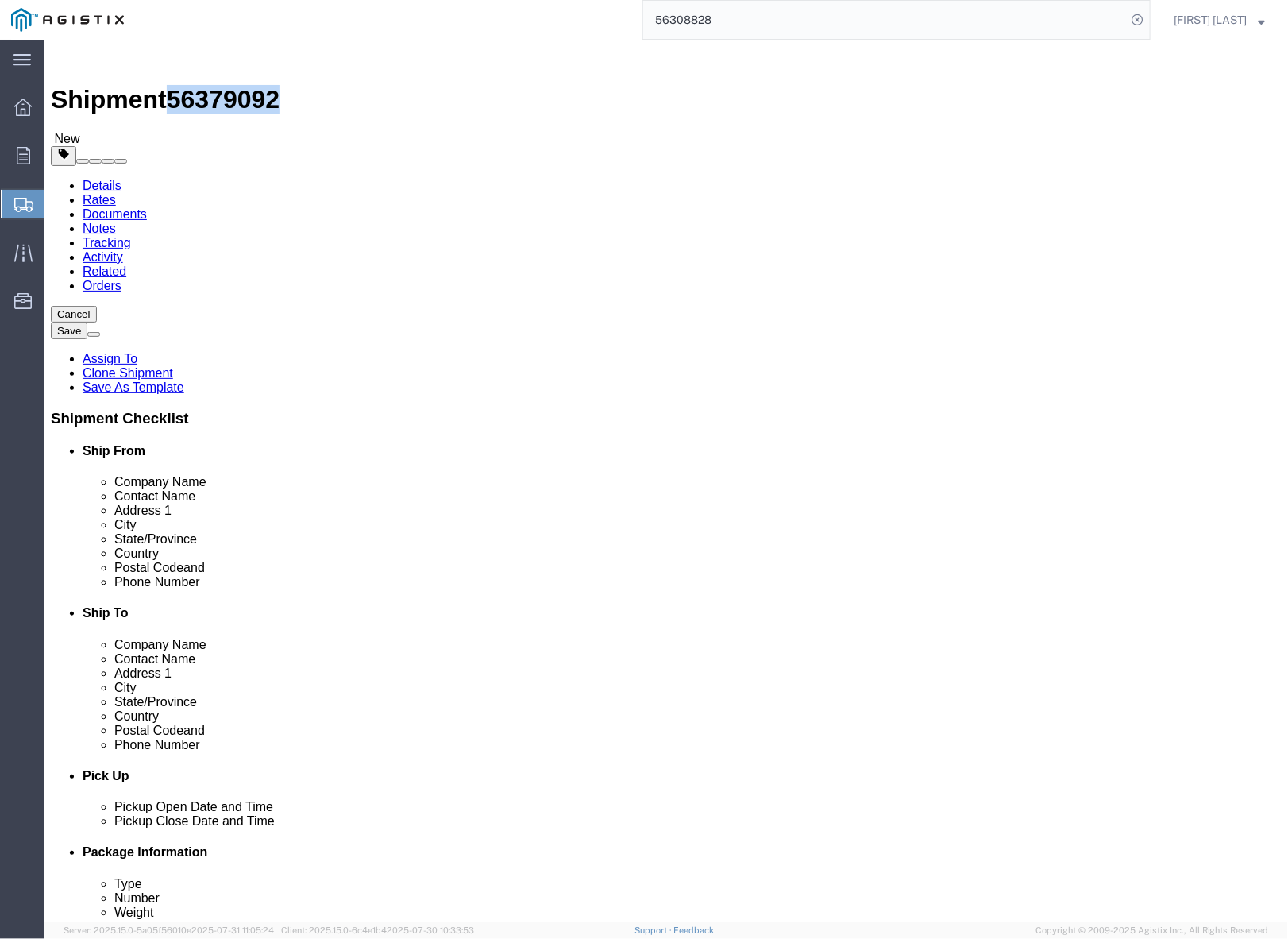 drag, startPoint x: 133, startPoint y: 13, endPoint x: 218, endPoint y: 10, distance: 85.05292 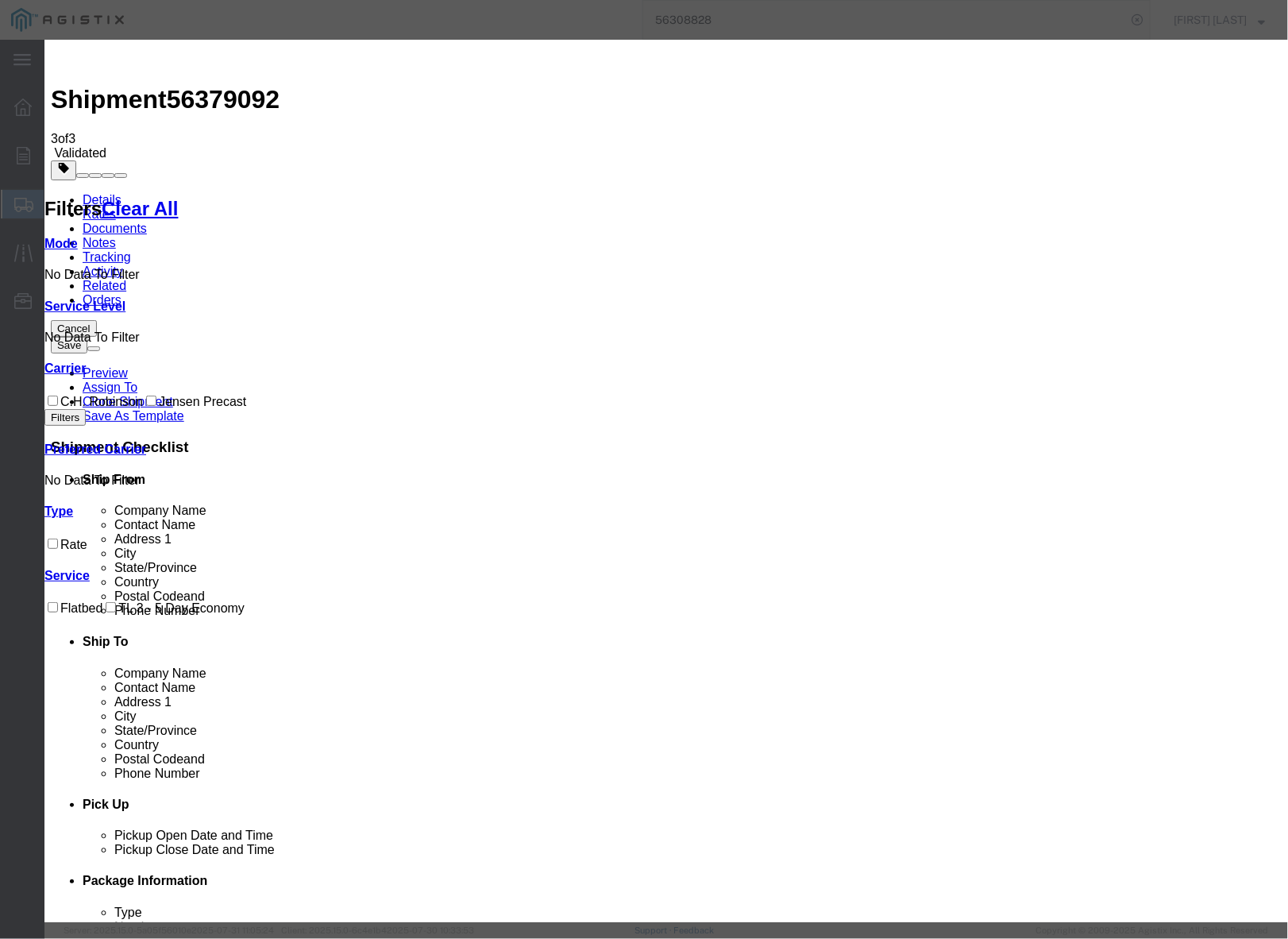 click on "Continue" at bounding box center (77, 3361) 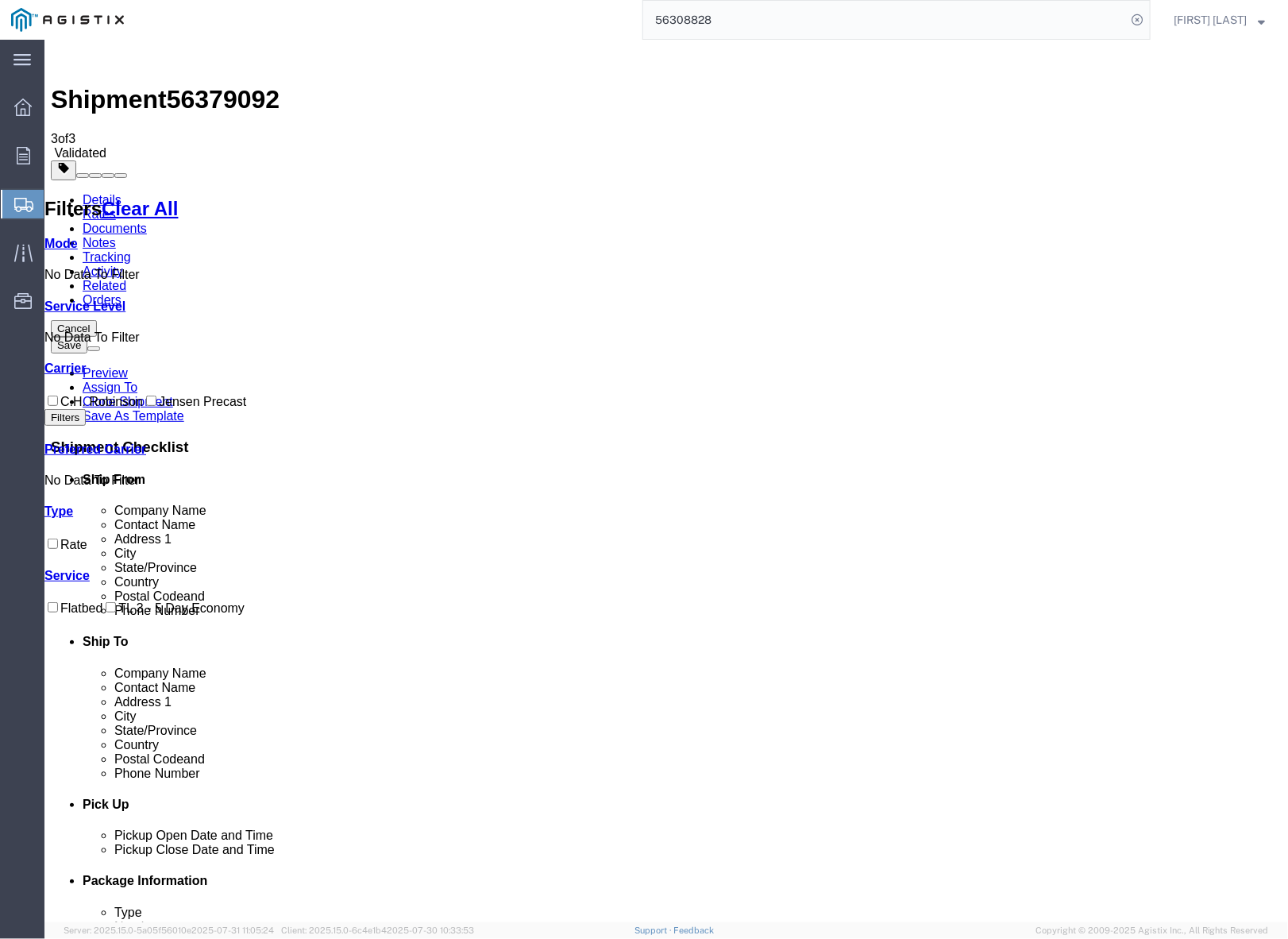click on "Book" at bounding box center (966, 1712) 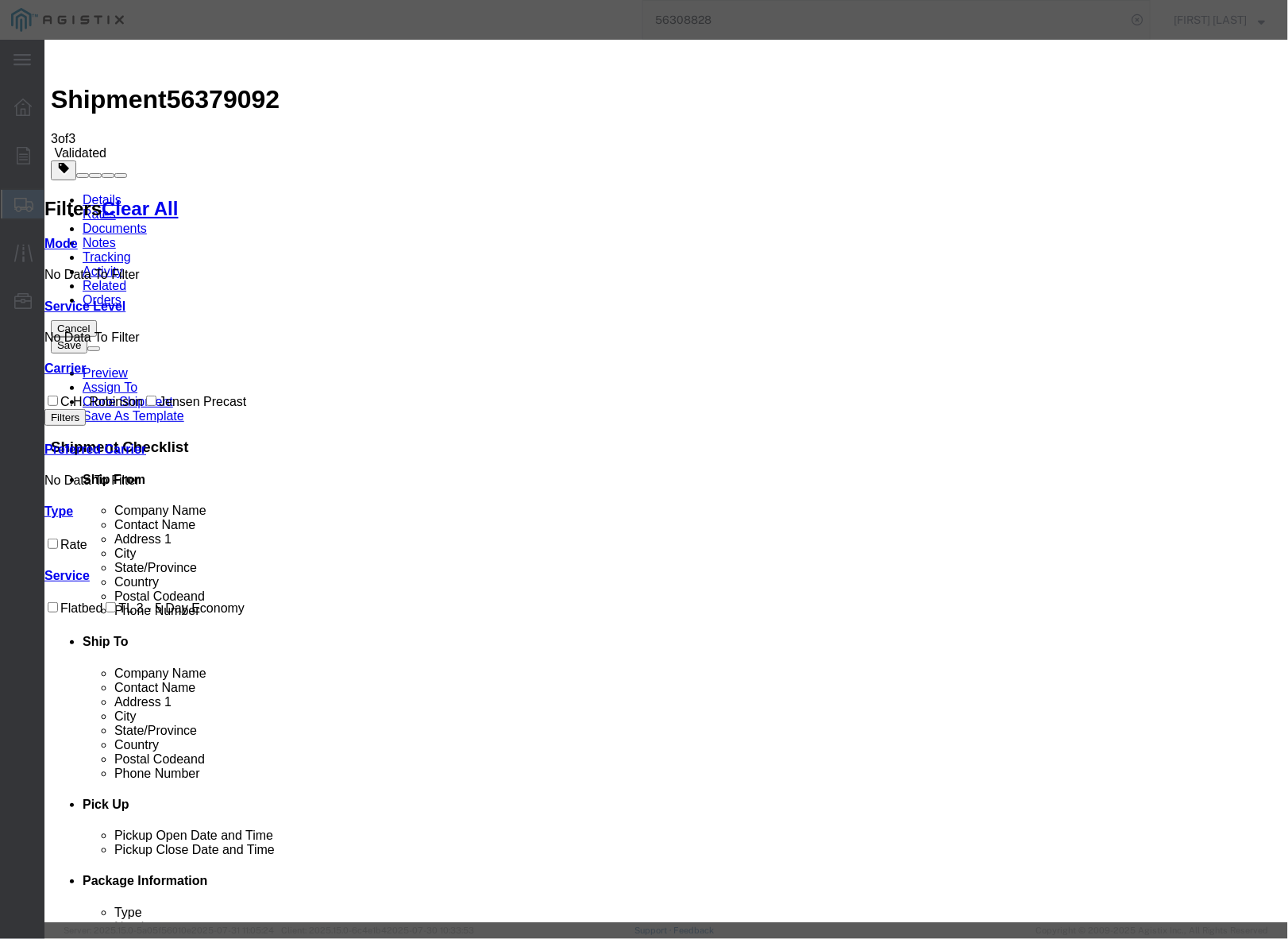 drag, startPoint x: 501, startPoint y: 142, endPoint x: 424, endPoint y: 151, distance: 77.52419 